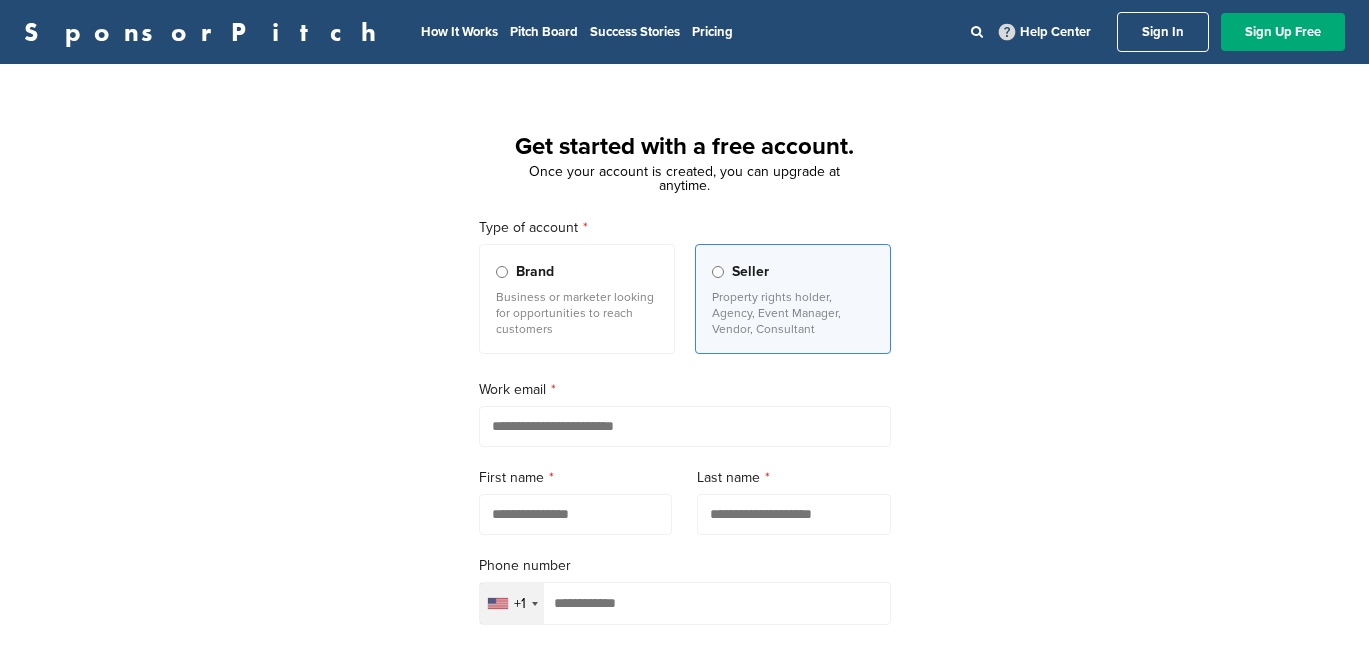scroll, scrollTop: 0, scrollLeft: 0, axis: both 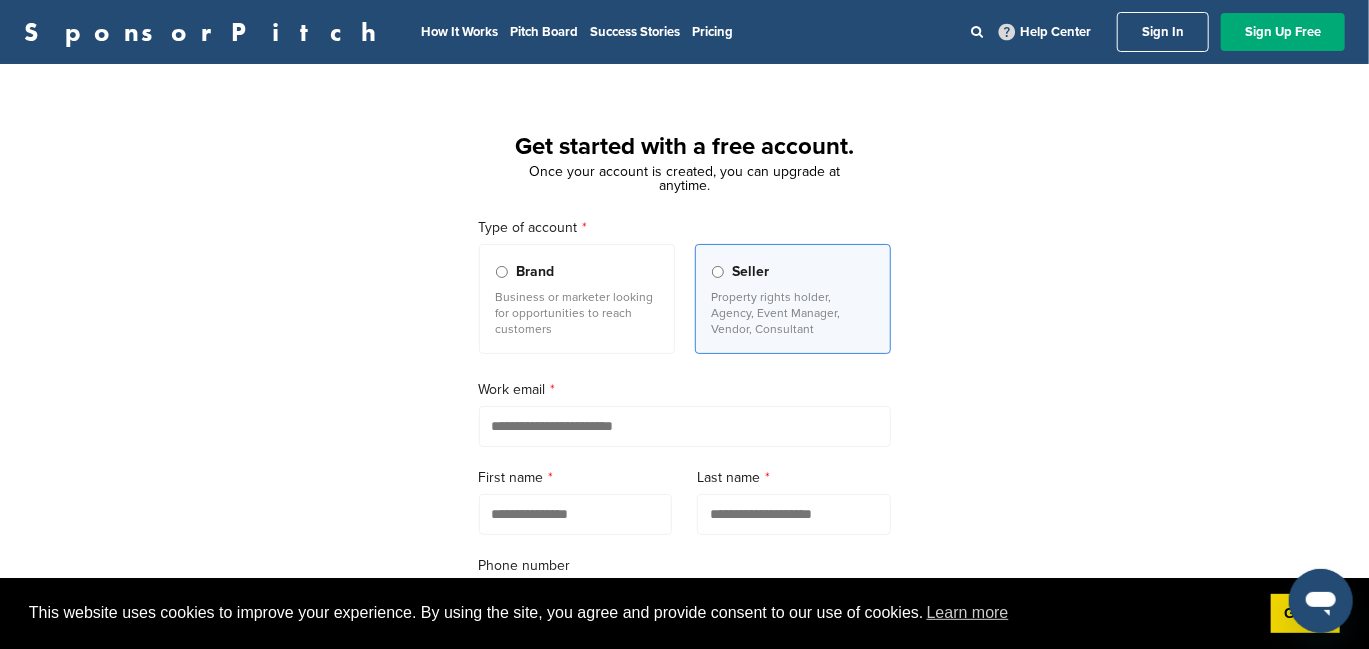 drag, startPoint x: 583, startPoint y: 429, endPoint x: 543, endPoint y: 426, distance: 40.112343 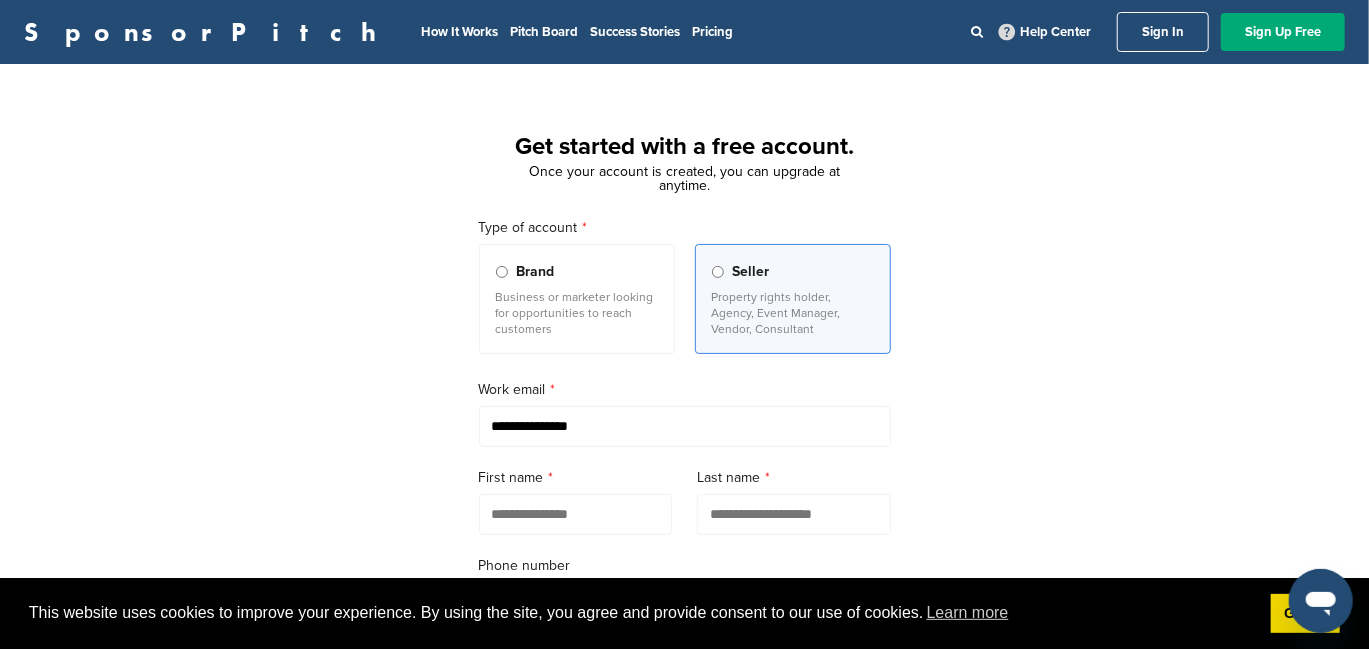 type on "**********" 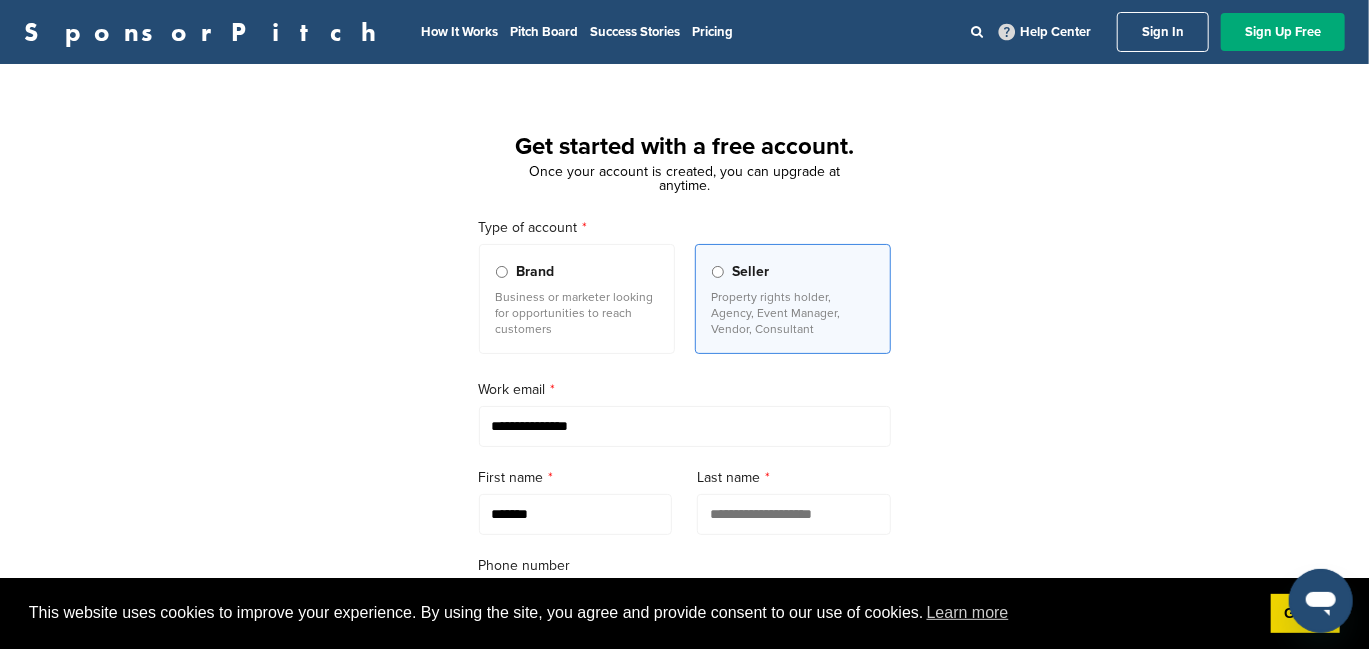 type on "**********" 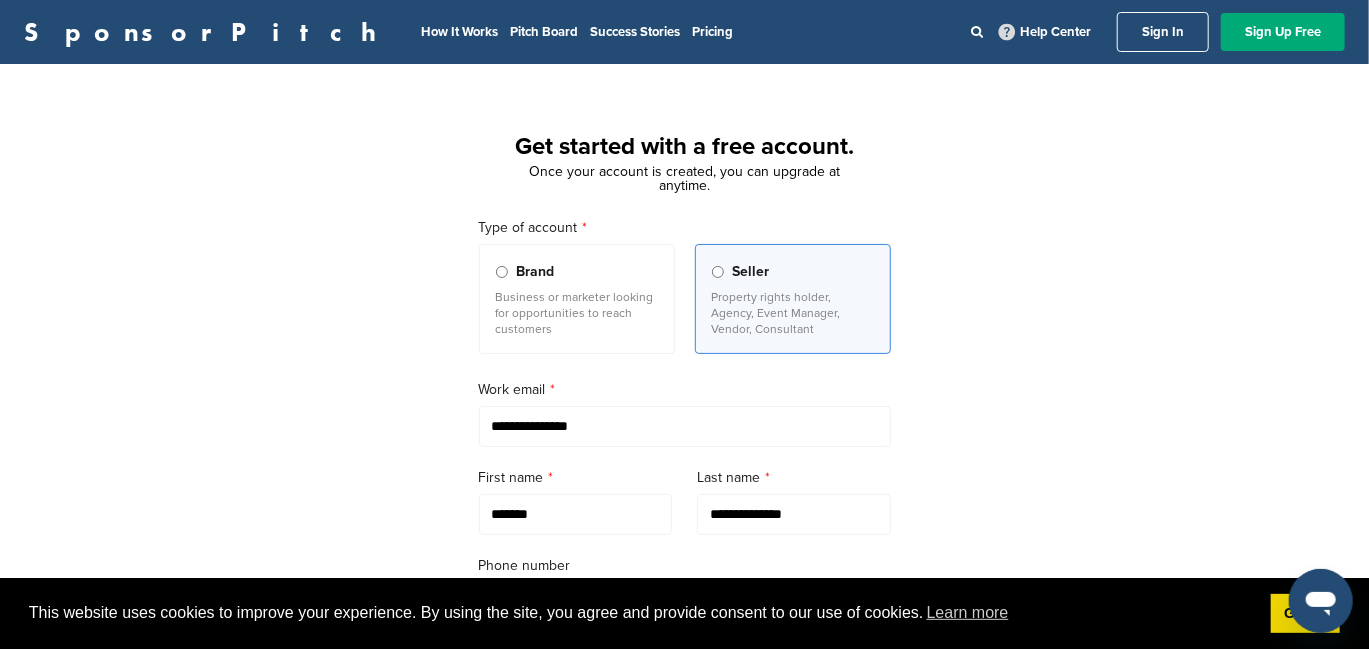 type on "**********" 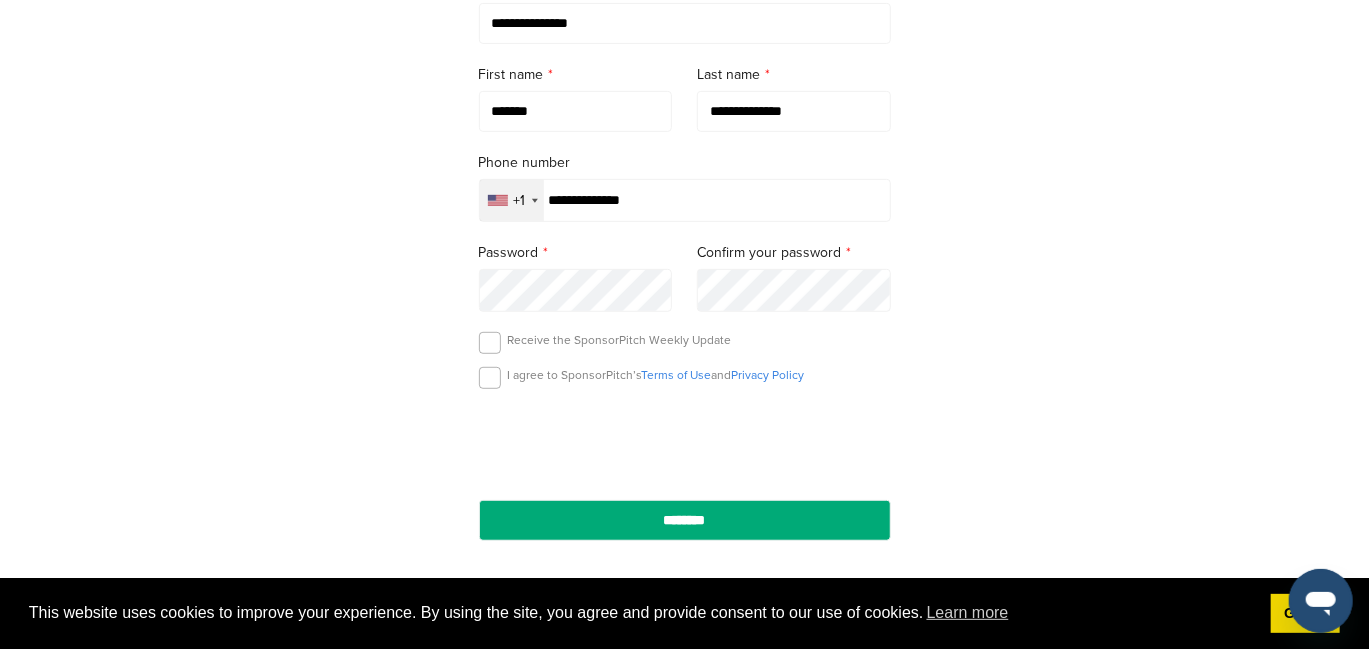 scroll, scrollTop: 405, scrollLeft: 0, axis: vertical 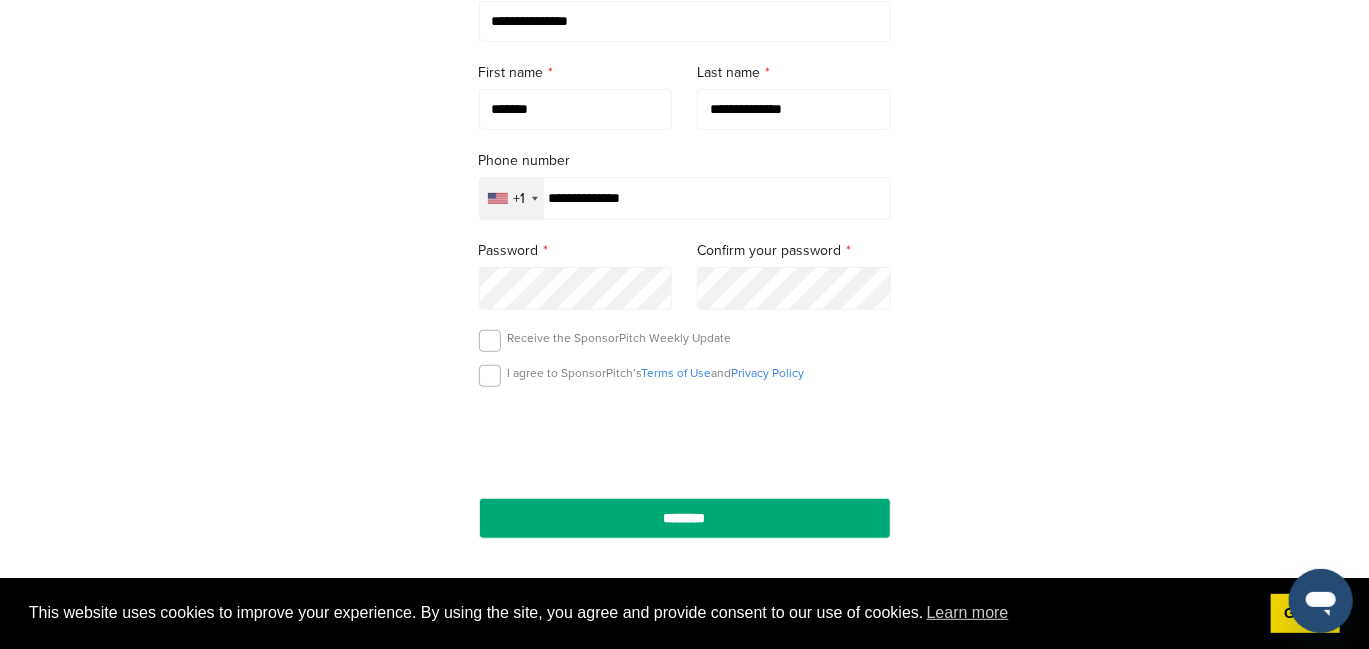 click on "**********" at bounding box center [684, 147] 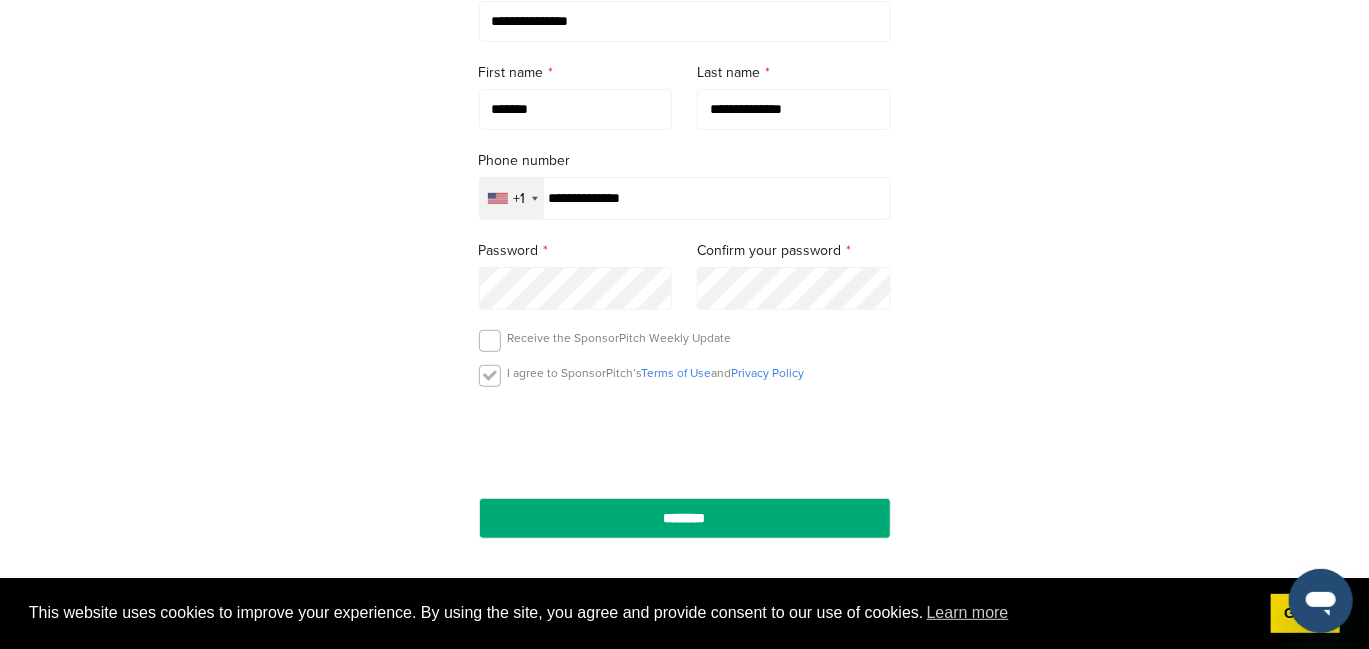 click at bounding box center [490, 376] 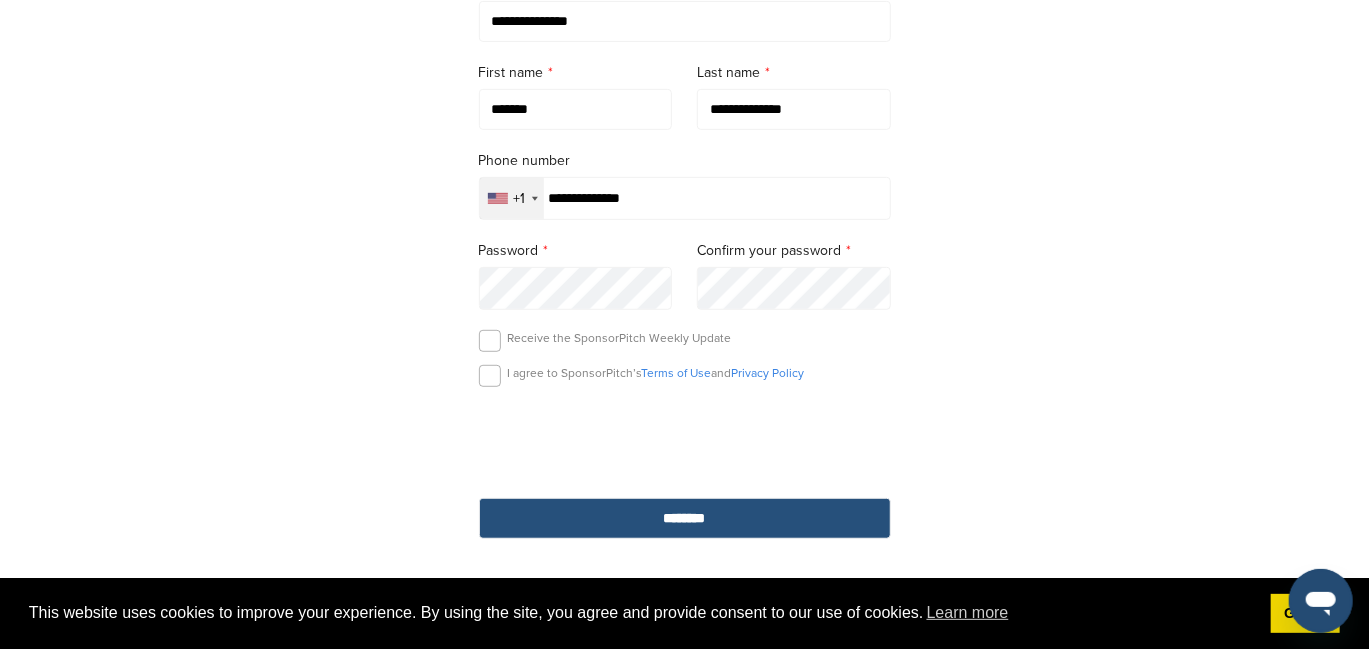click on "********" at bounding box center (685, 518) 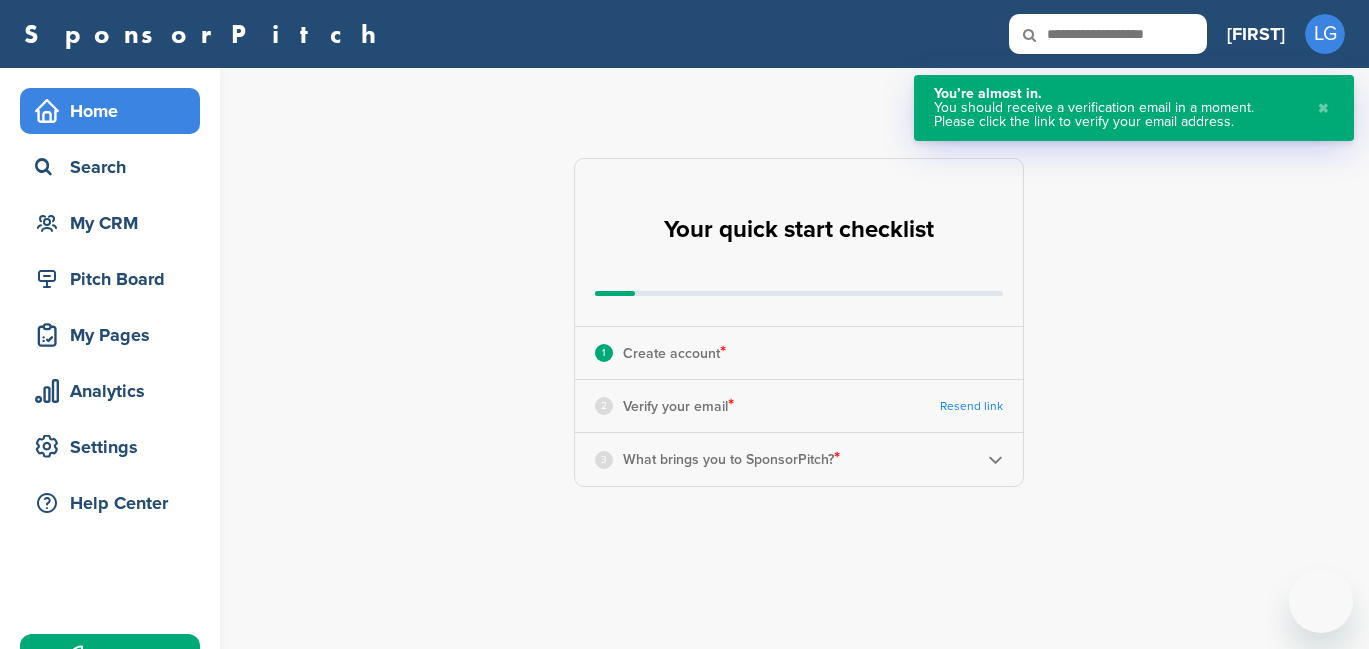 scroll, scrollTop: 0, scrollLeft: 0, axis: both 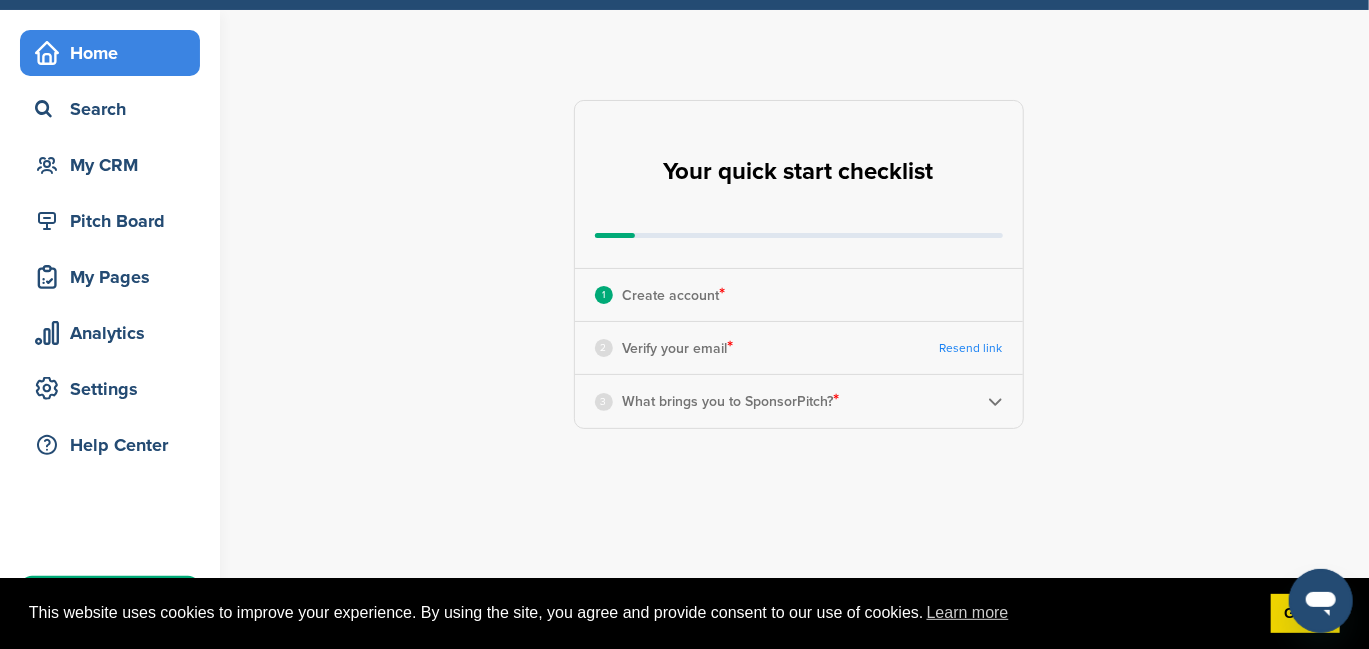 click on "What brings you to SponsorPitch?
*" at bounding box center (731, 401) 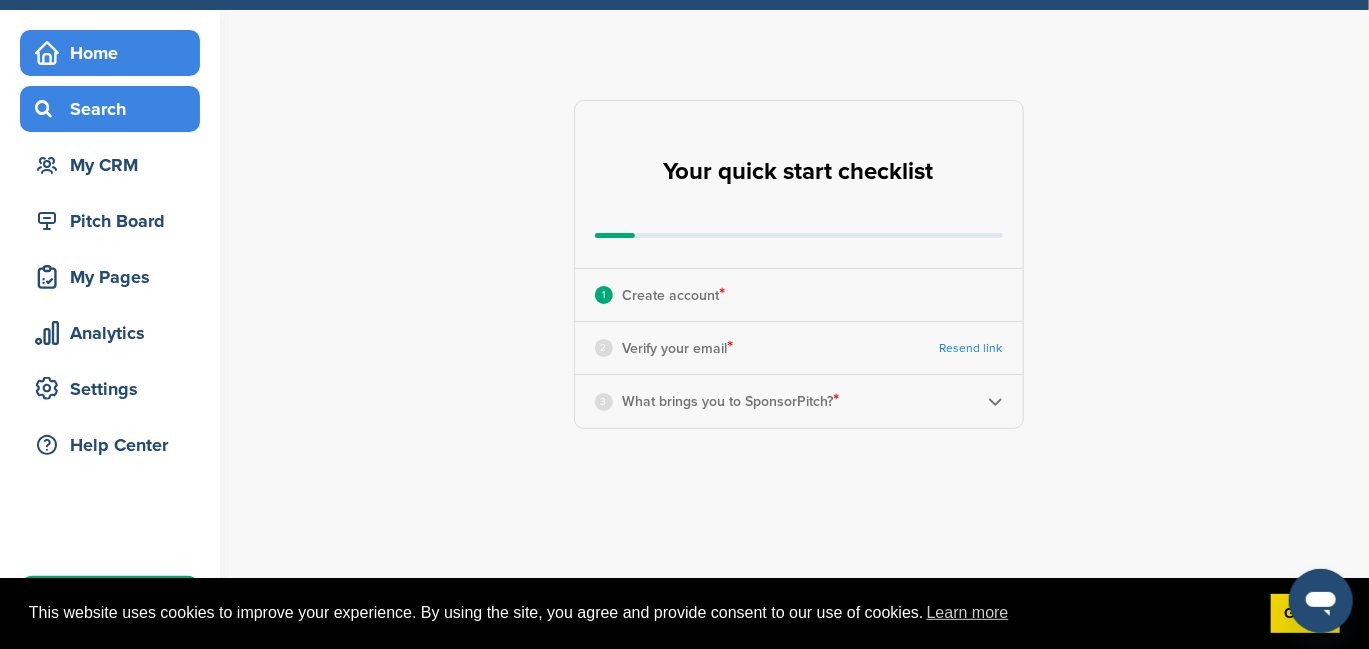 click on "Search" at bounding box center [115, 109] 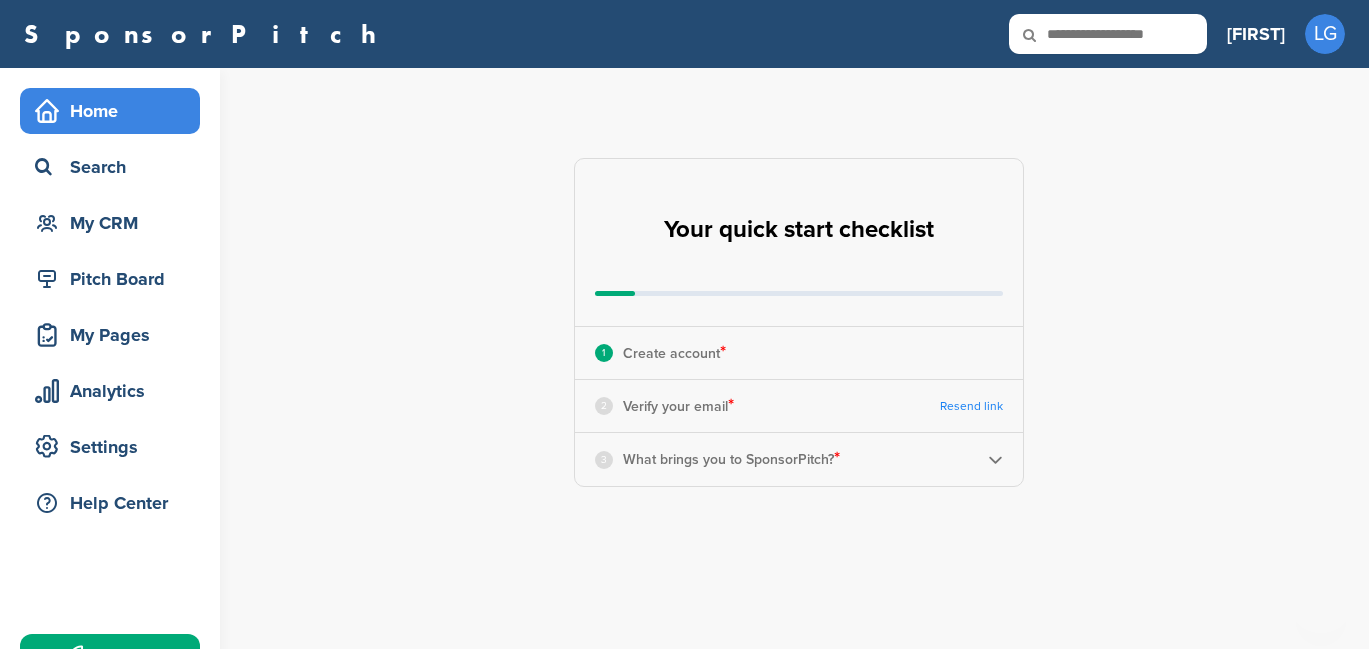 scroll, scrollTop: 0, scrollLeft: 0, axis: both 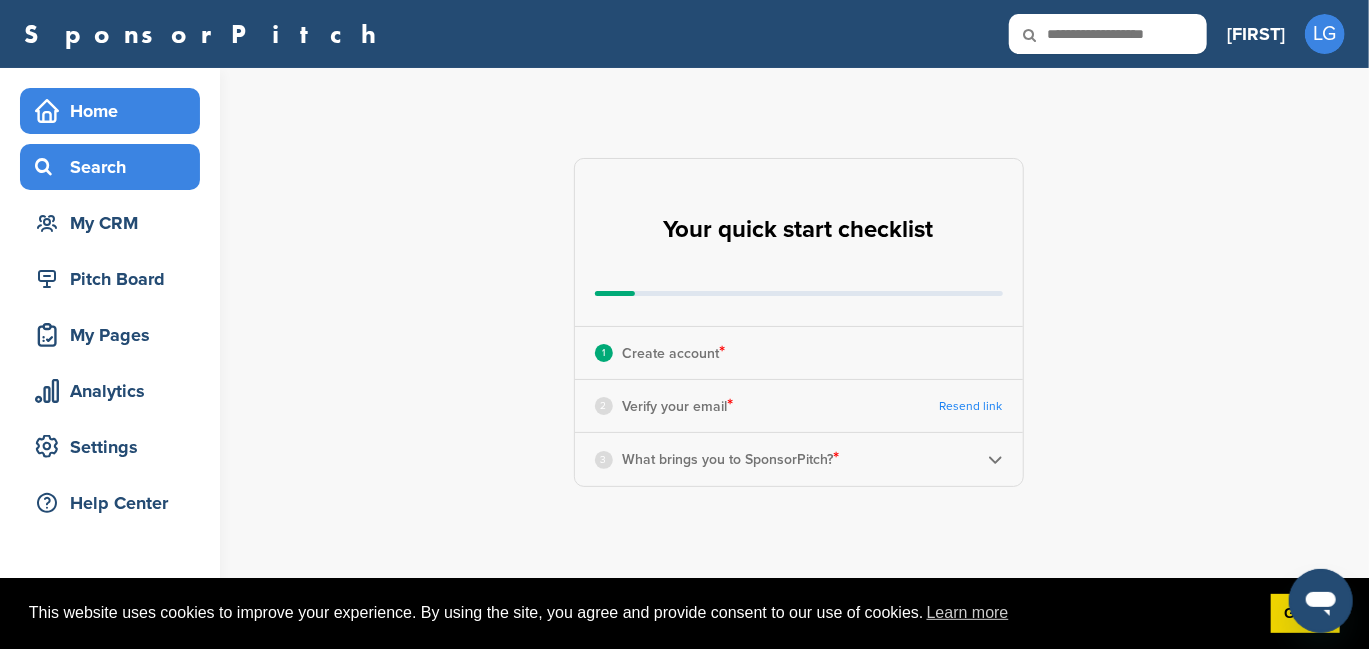 click on "Search" at bounding box center (115, 167) 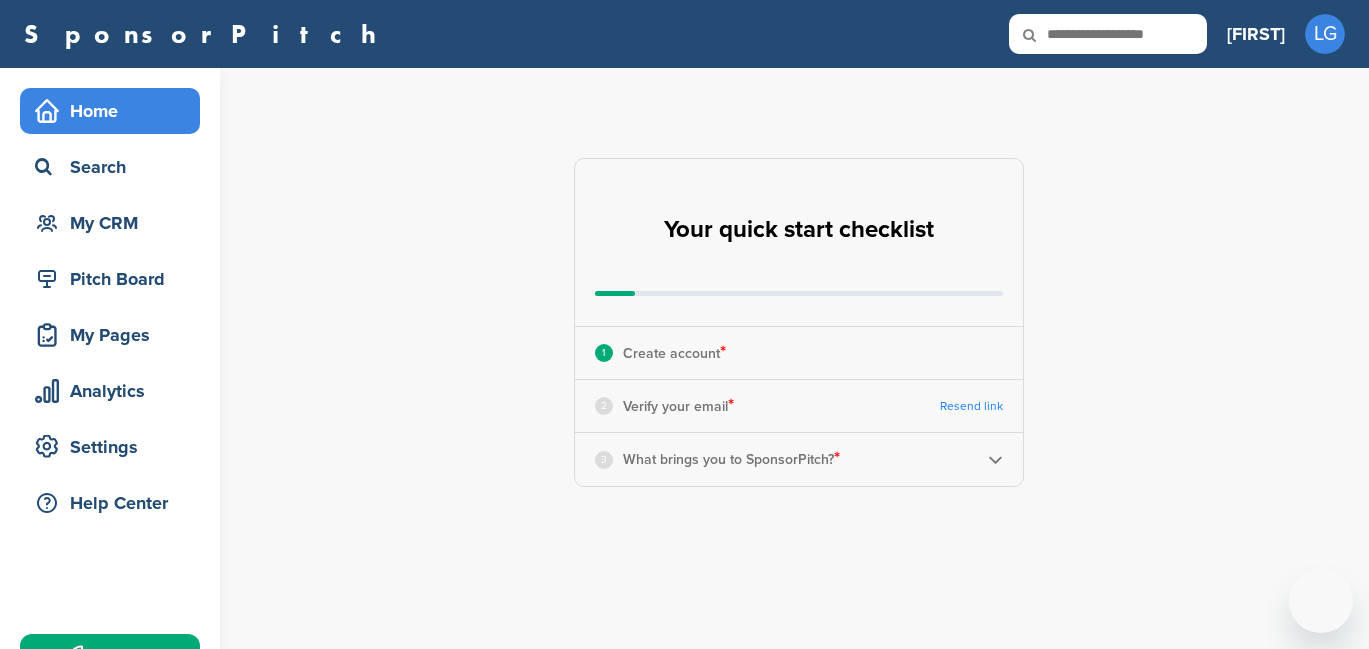 click on "My CRM" at bounding box center (115, 223) 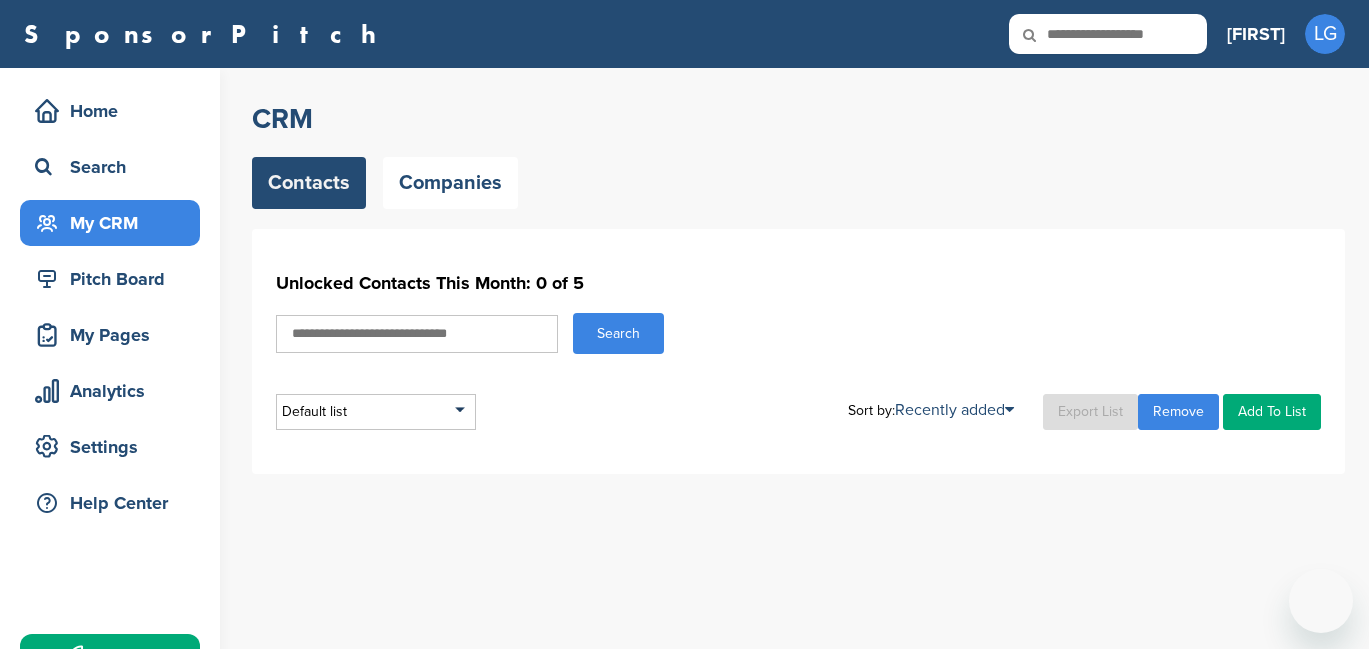scroll, scrollTop: 0, scrollLeft: 0, axis: both 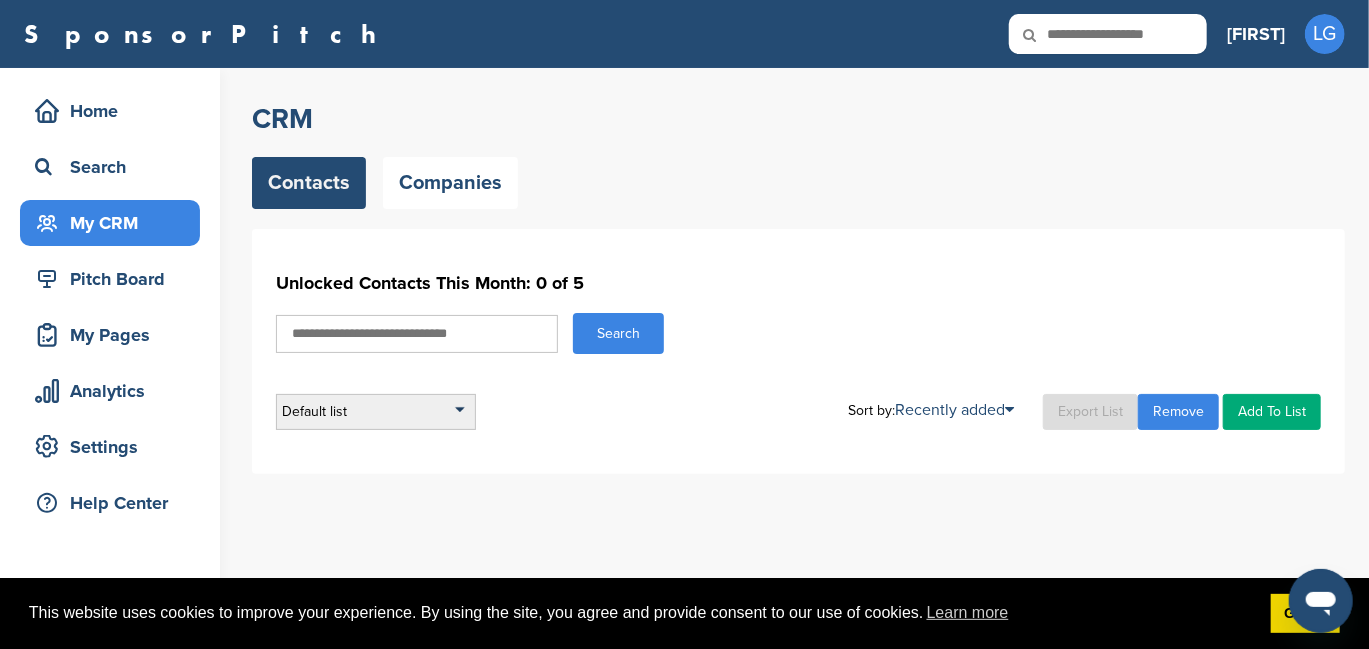 click on "Default list" at bounding box center [376, 412] 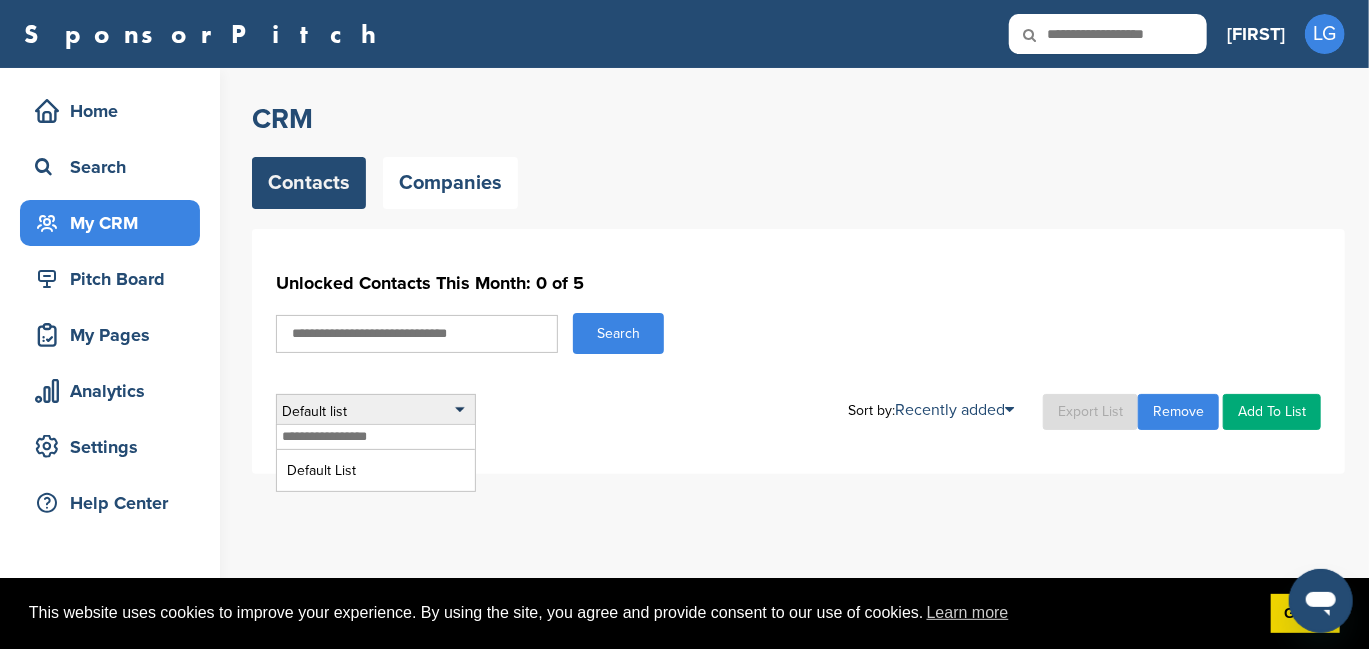 click on "Default list" at bounding box center (376, 412) 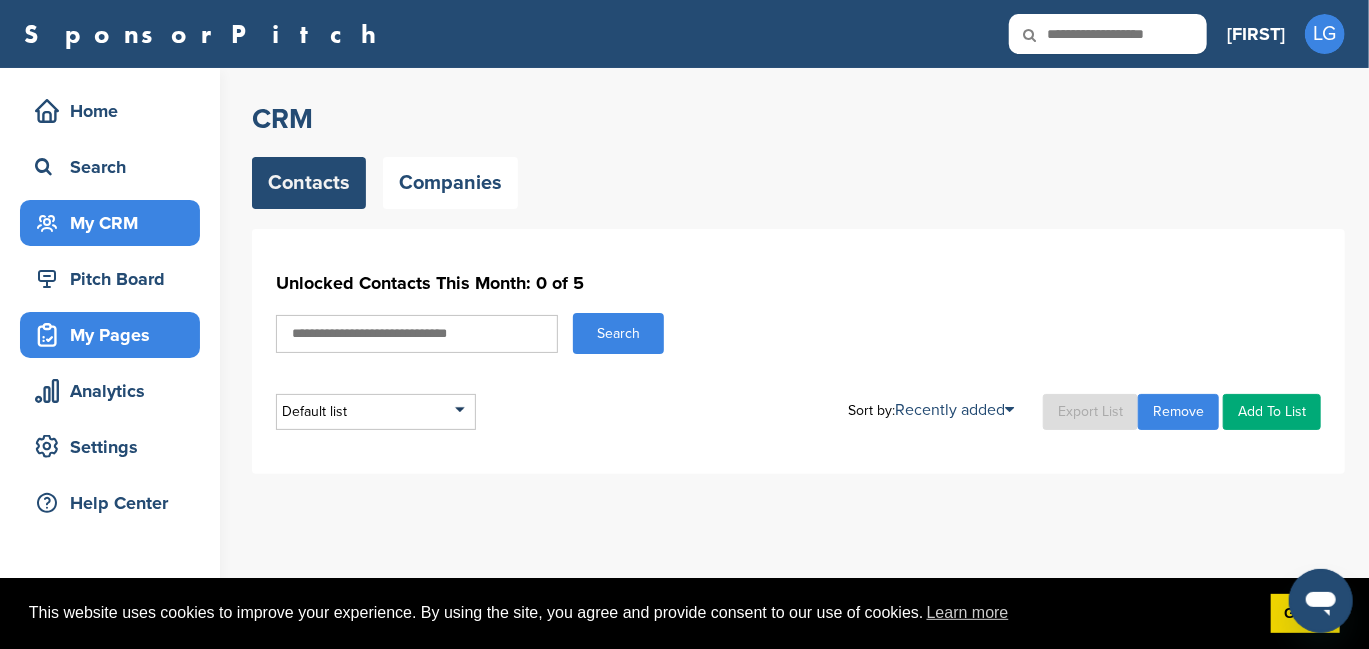 click on "My Pages" at bounding box center [115, 335] 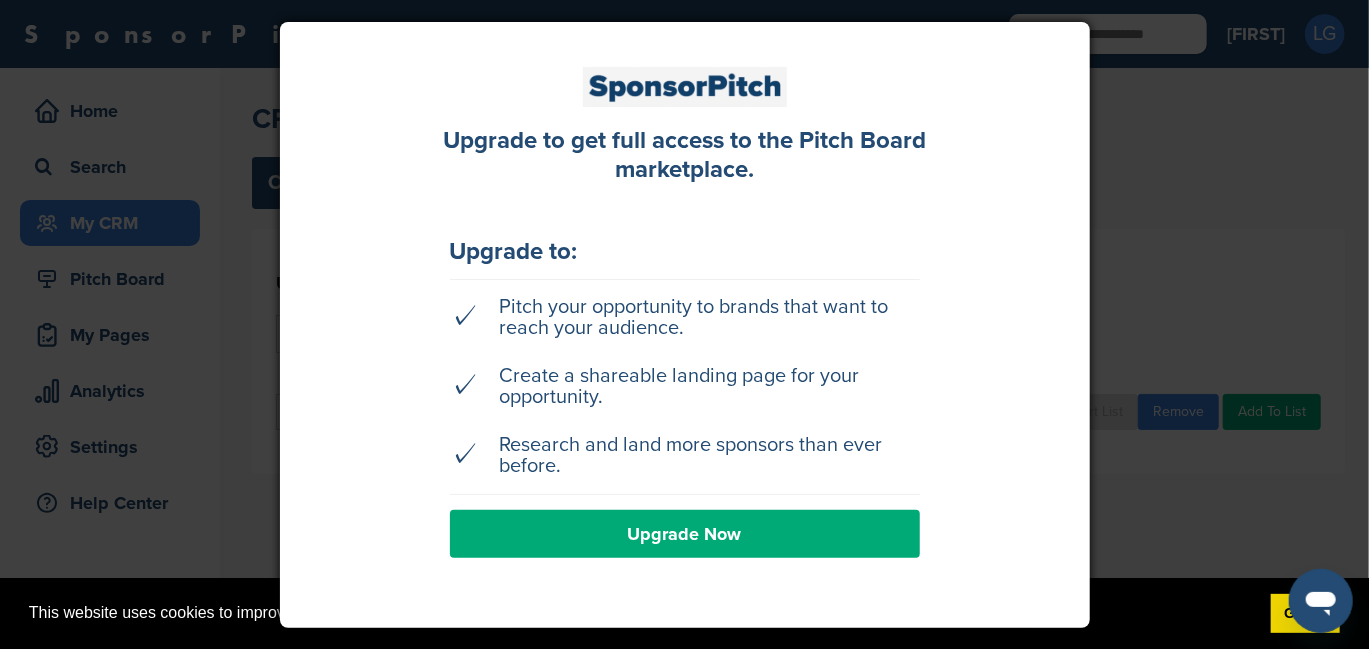 click at bounding box center (684, 324) 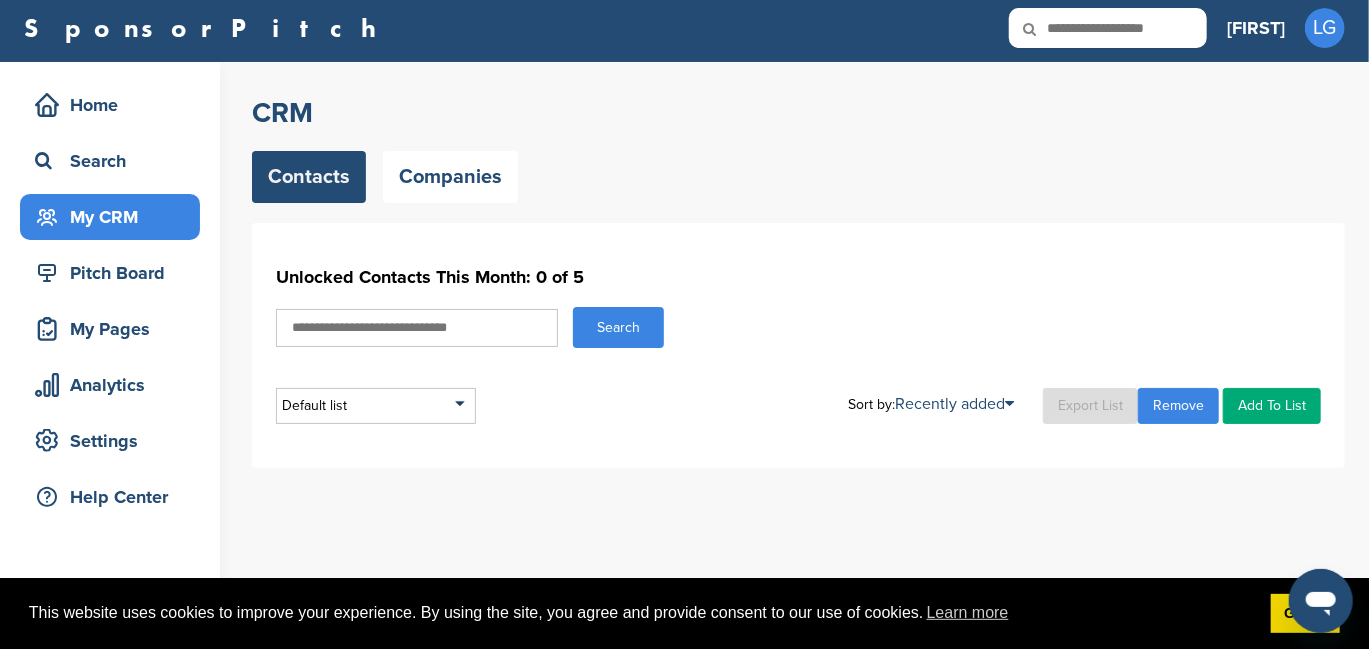 scroll, scrollTop: 0, scrollLeft: 0, axis: both 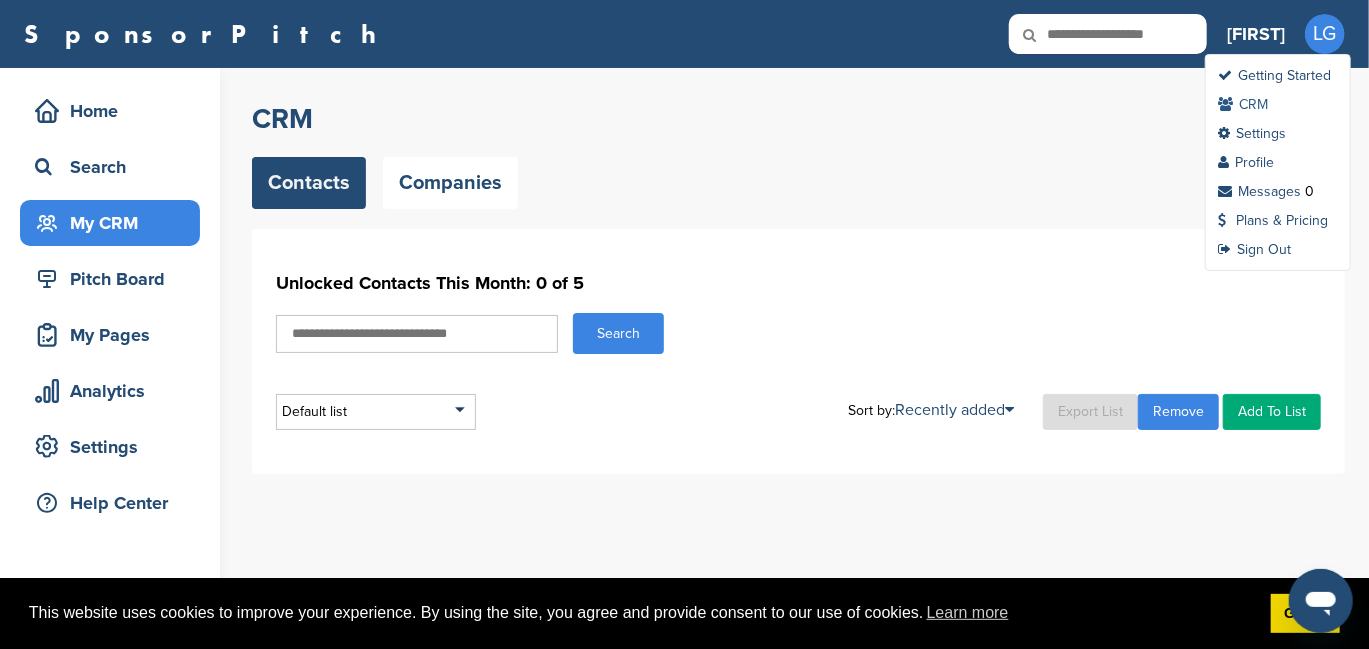 click on "CRM" at bounding box center [1243, 104] 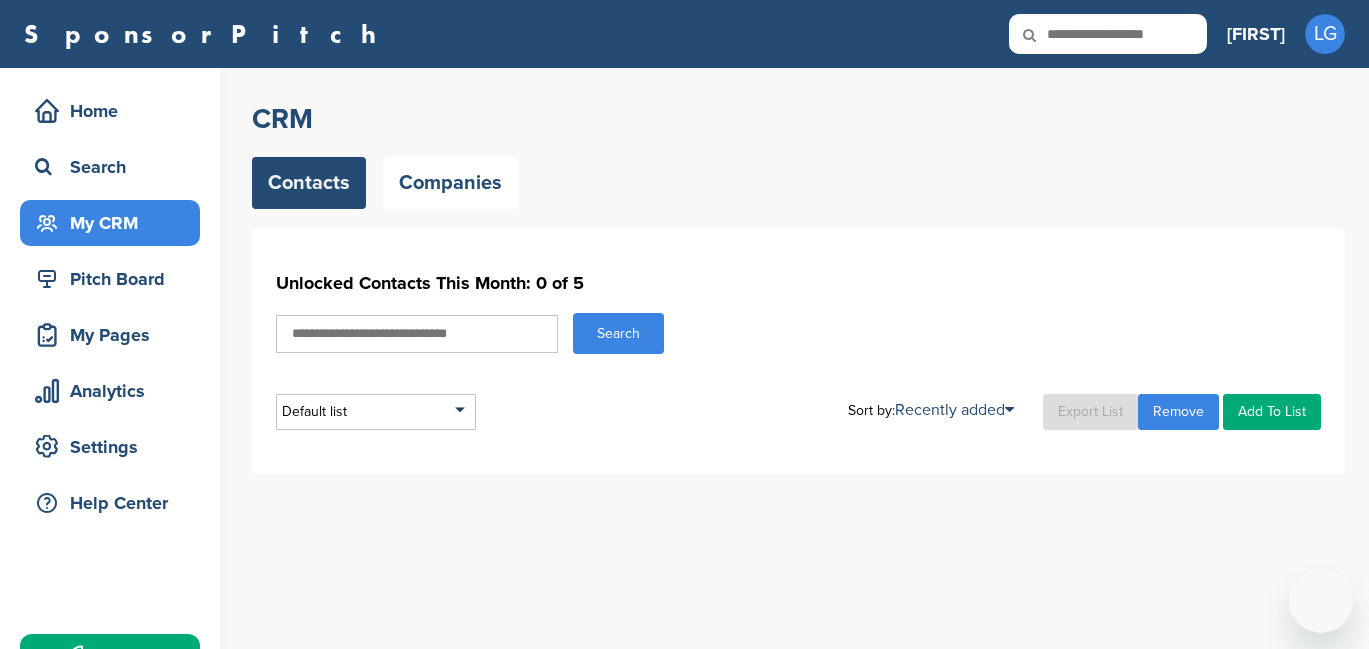 scroll, scrollTop: 0, scrollLeft: 0, axis: both 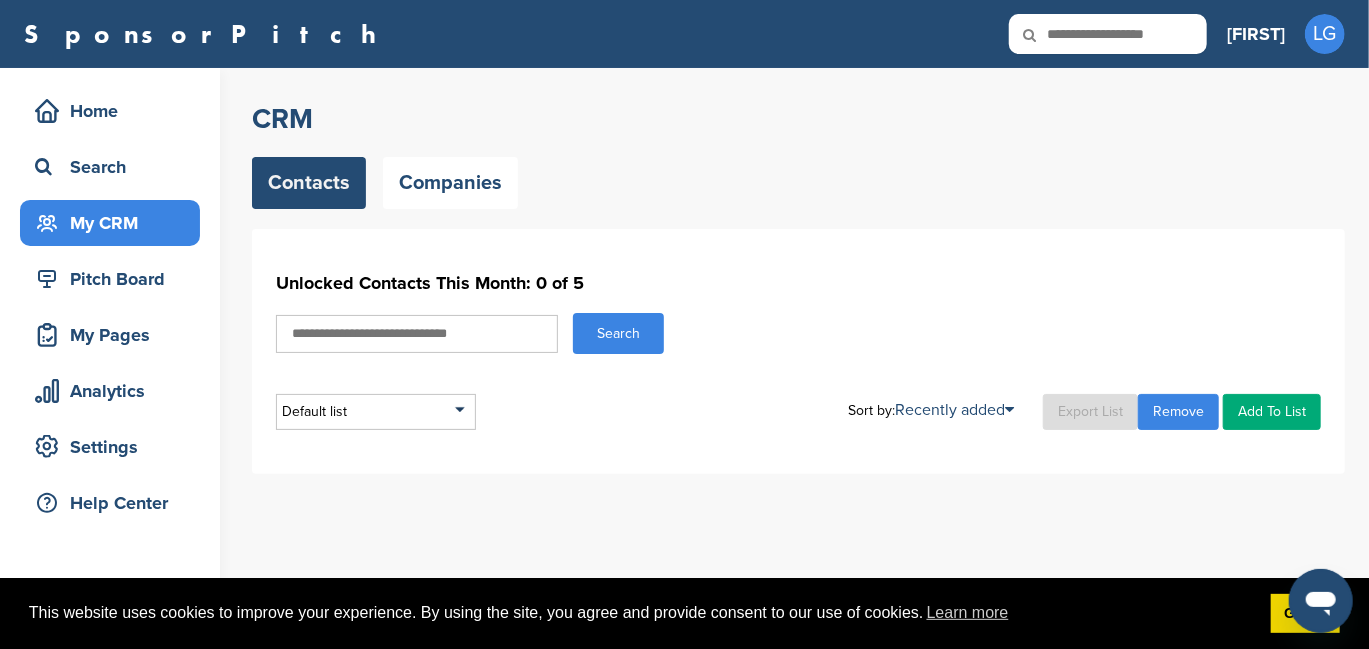 click at bounding box center (417, 334) 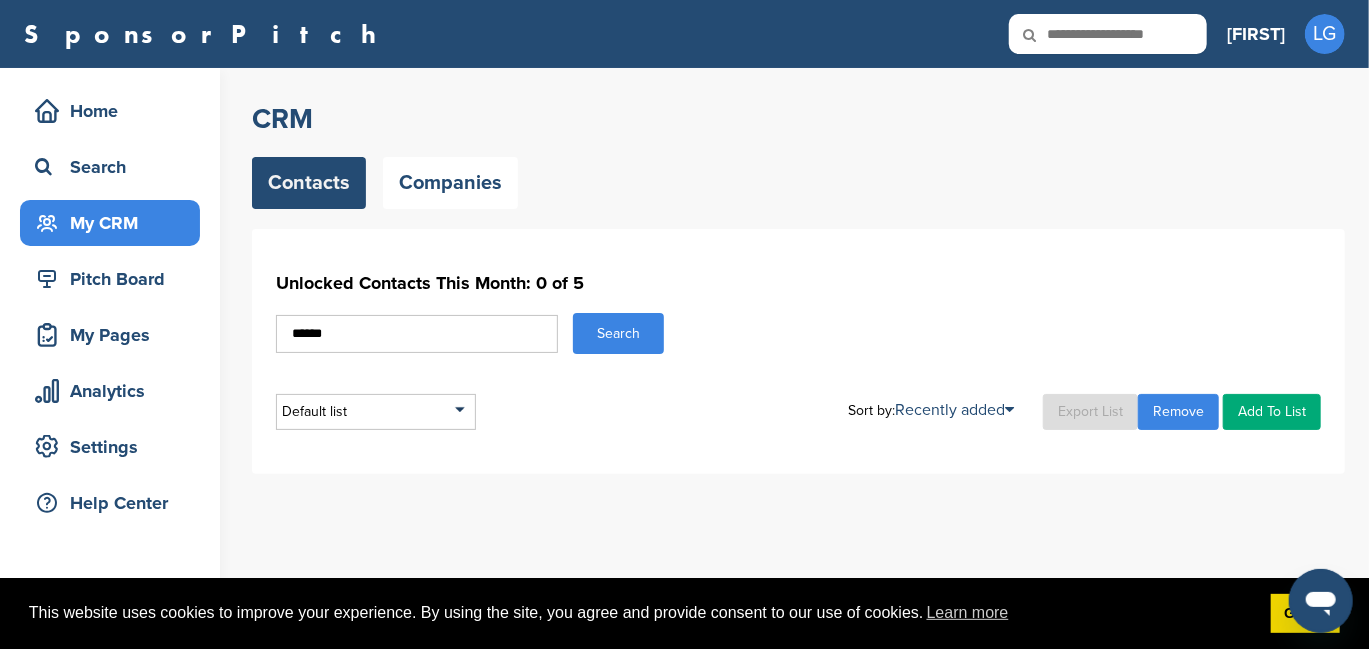 type on "******" 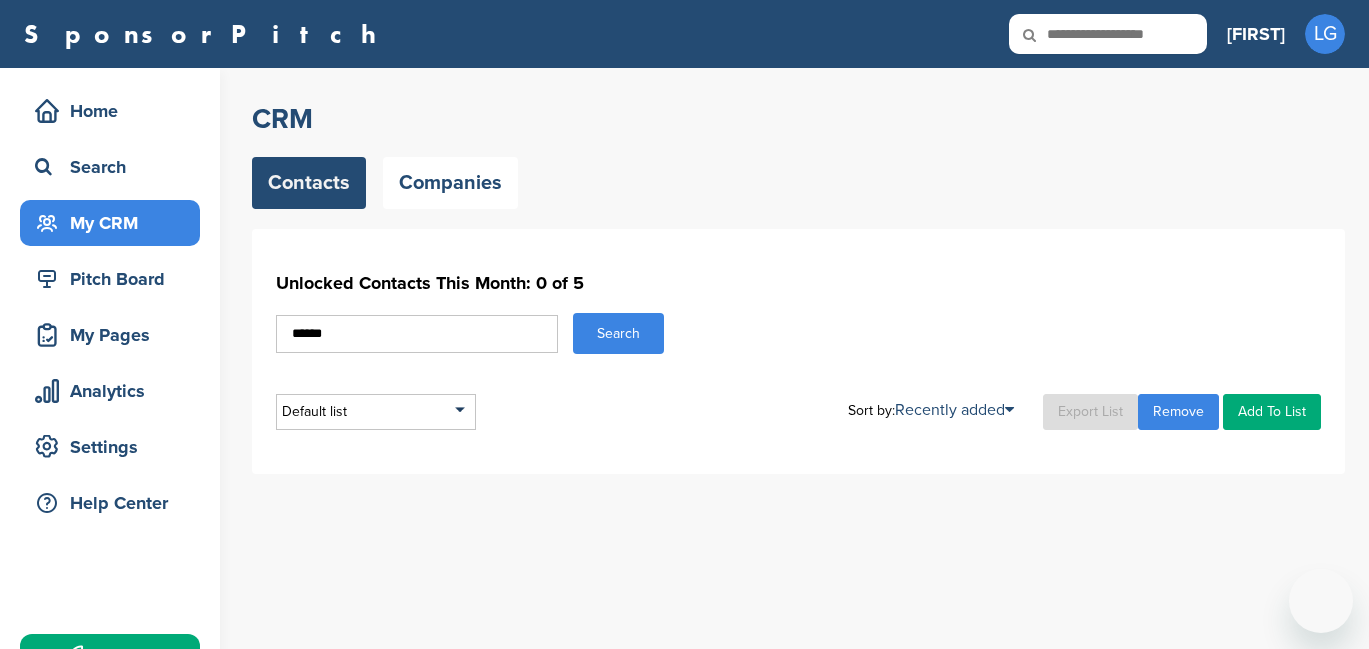scroll, scrollTop: 0, scrollLeft: 0, axis: both 